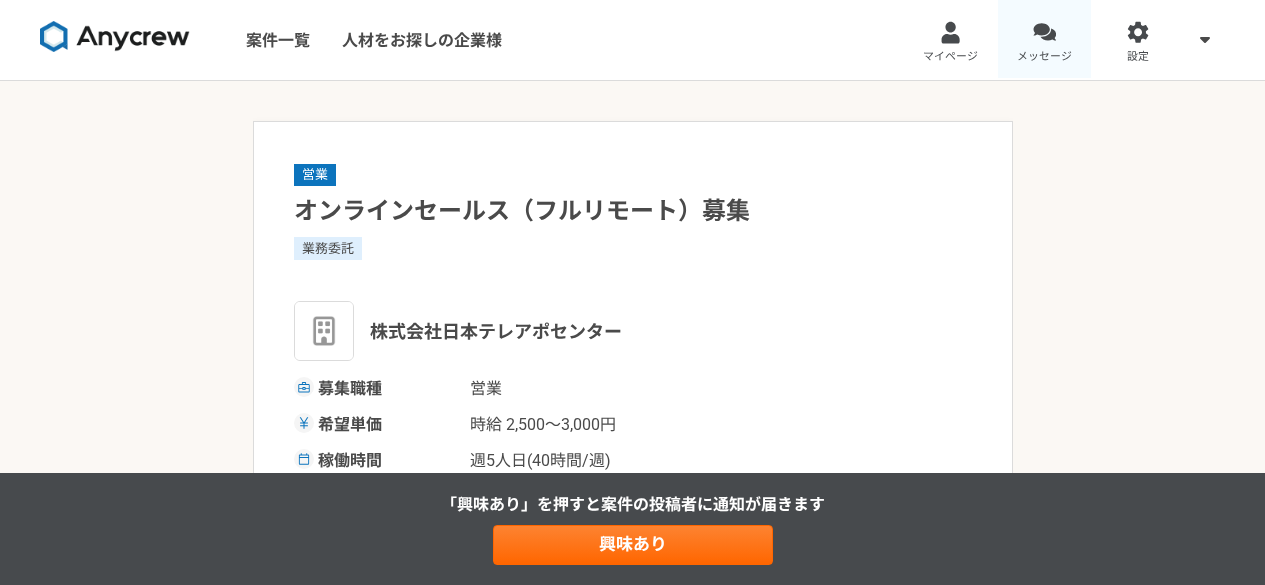 scroll, scrollTop: 0, scrollLeft: 0, axis: both 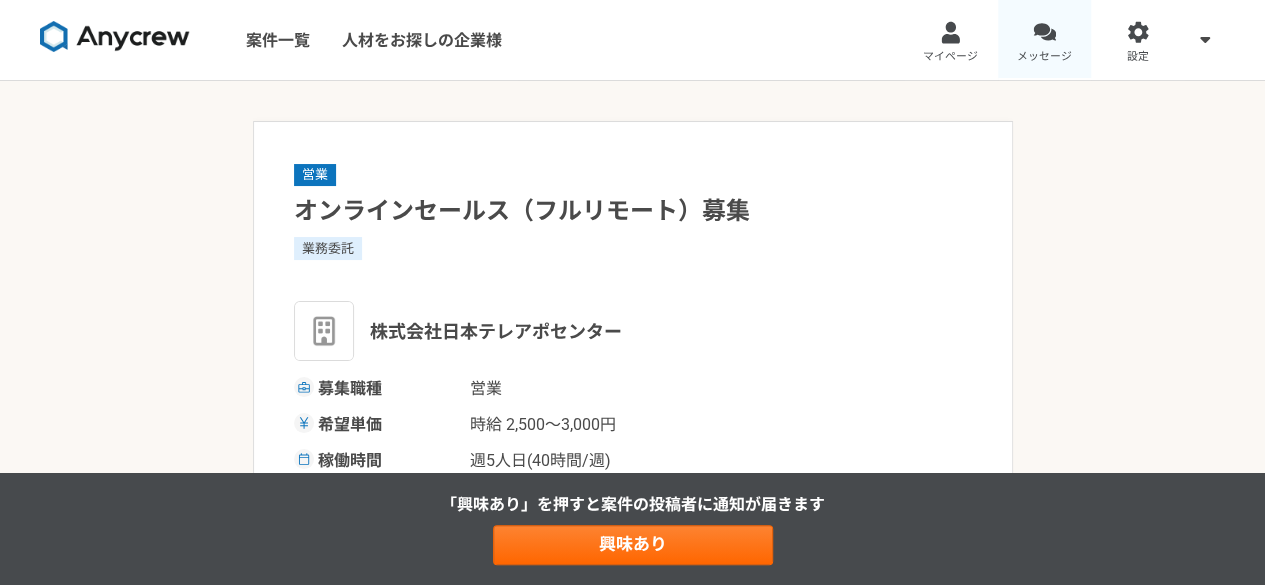 click at bounding box center (1044, 32) 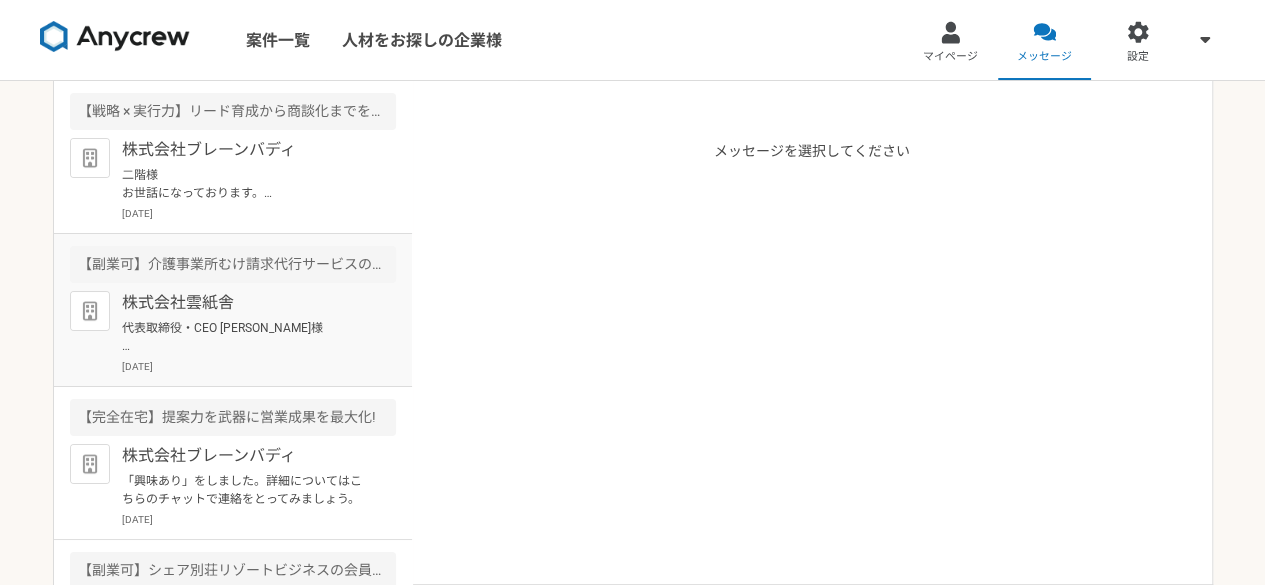 click on "株式会社雲紙舎 代表取締役・CEO [PERSON_NAME]様
お忙しい中、ご調整ありがとうございます。
[DATE] 20:00～　承知いたしました。
どうぞよろしくお願いいたします。
二階
[DATE]" at bounding box center [259, 332] 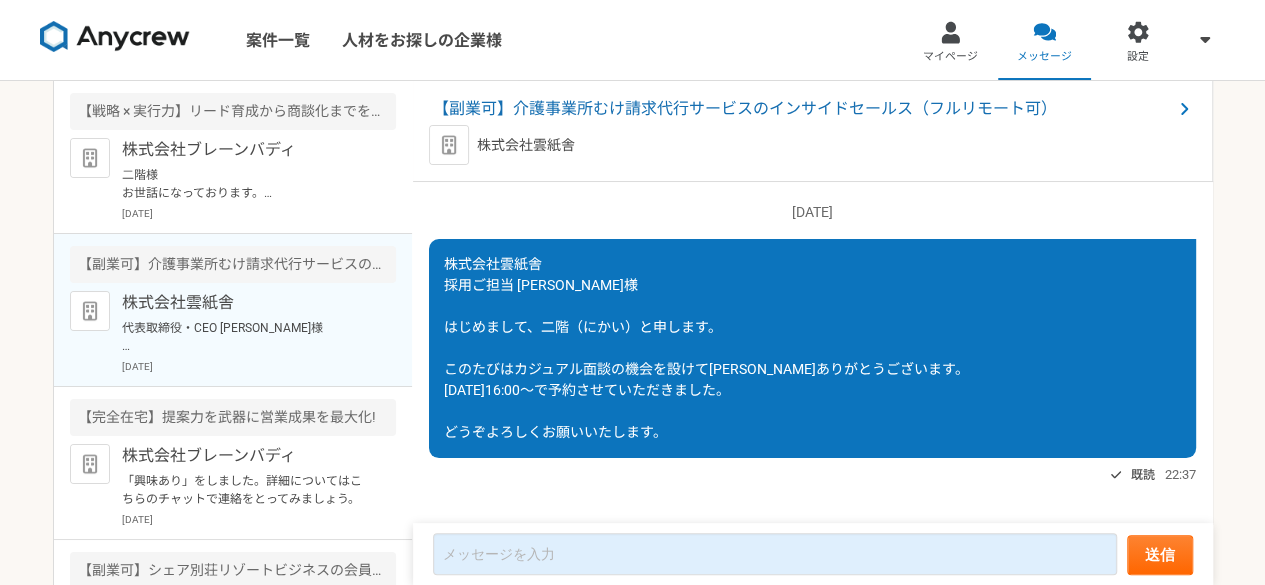 scroll, scrollTop: 3157, scrollLeft: 0, axis: vertical 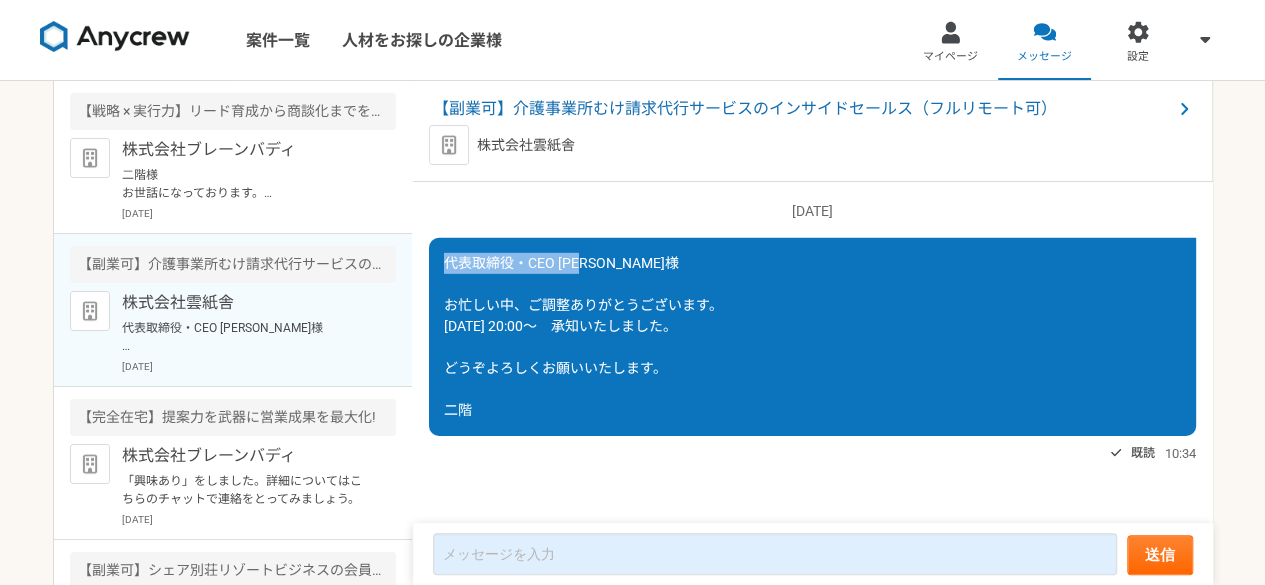 drag, startPoint x: 625, startPoint y: 258, endPoint x: 435, endPoint y: 259, distance: 190.00262 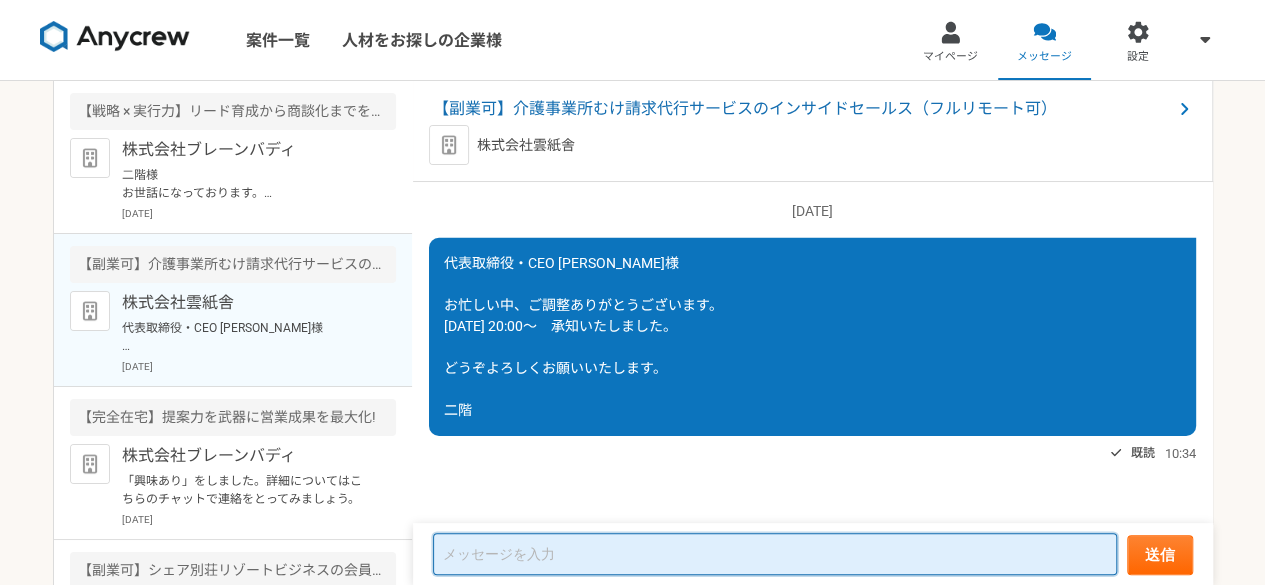 click at bounding box center [775, 554] 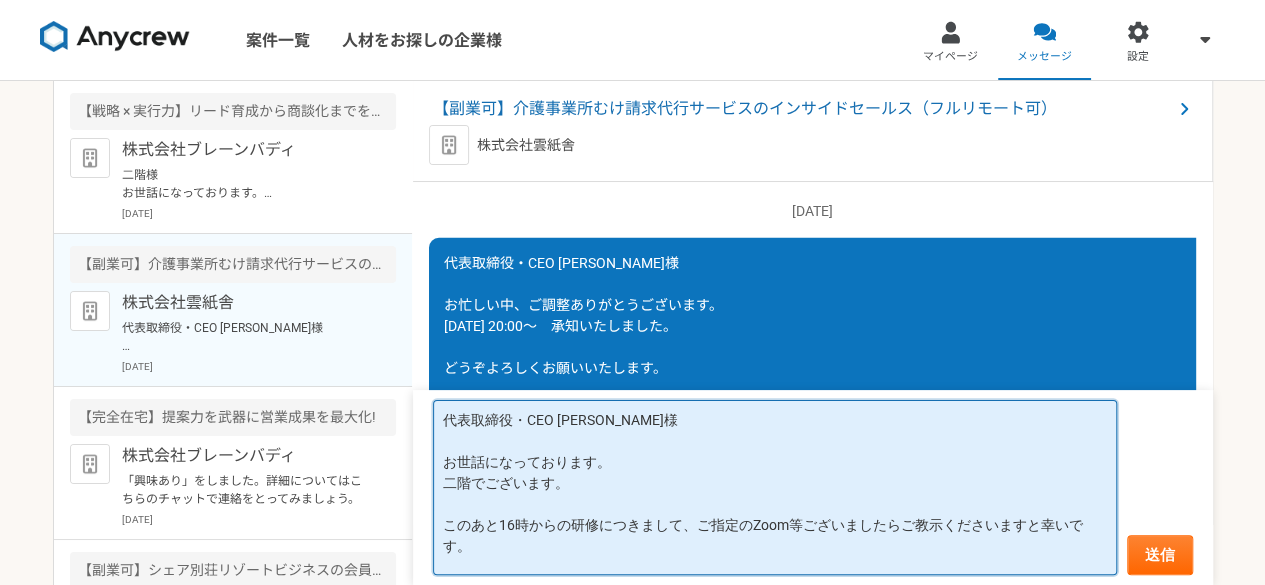 scroll, scrollTop: 22, scrollLeft: 0, axis: vertical 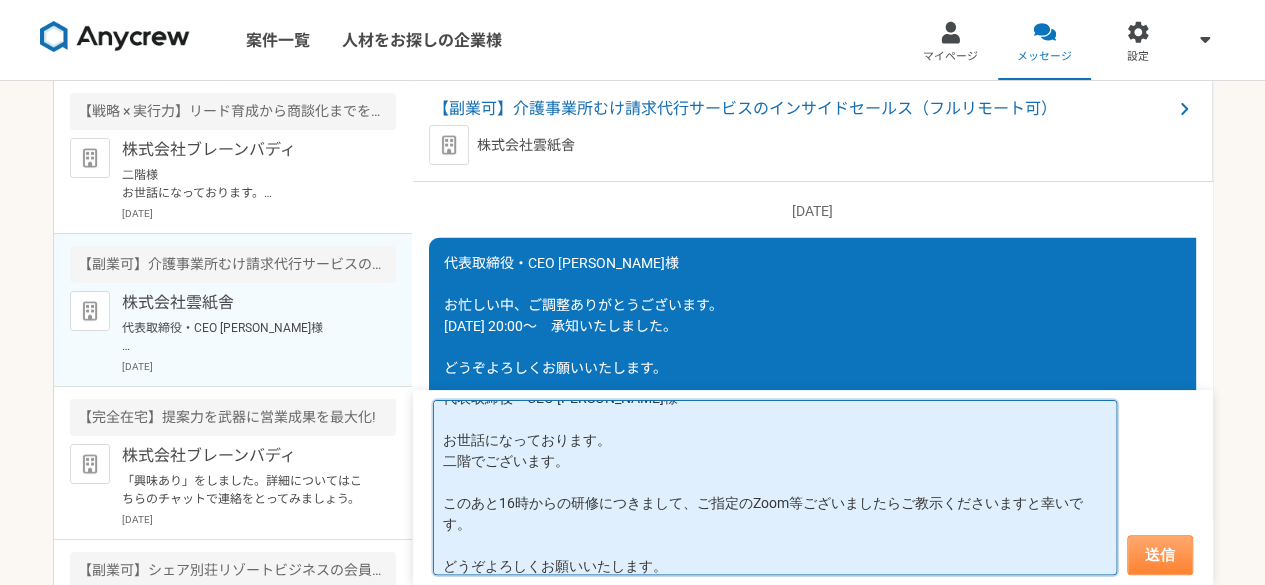 type on "代表取締役・CEO [PERSON_NAME]様
お世話になっております。
二階でございます。
このあと16時からの研修につきまして、ご指定のZoom等ございましたらご教示くださいますと幸いです。
どうぞよろしくお願いいたします。" 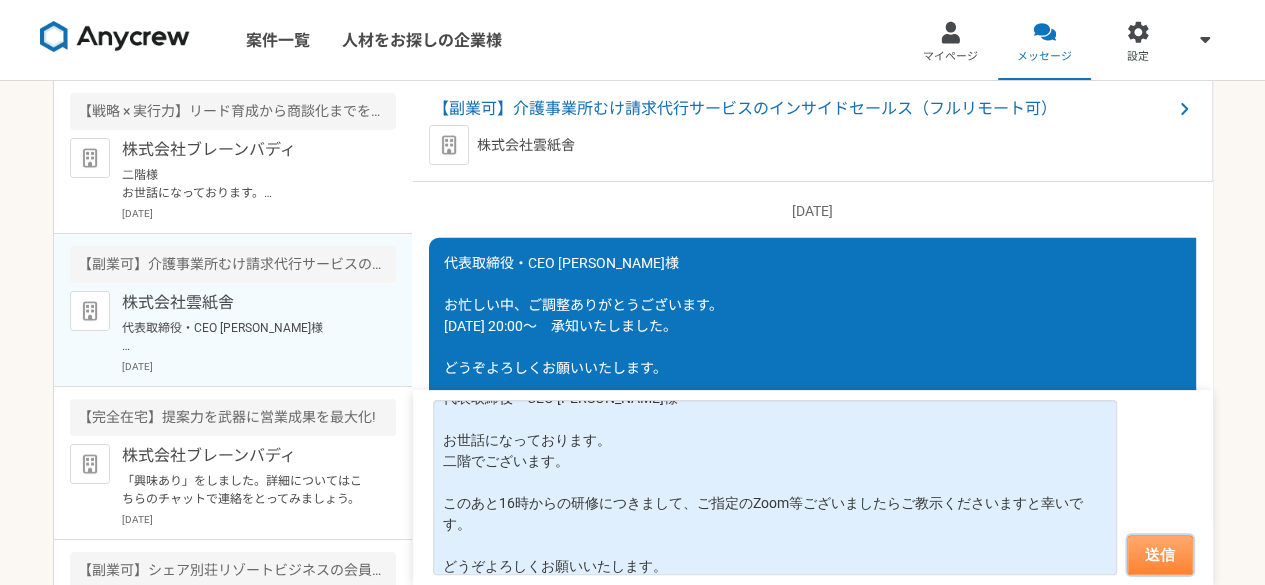 click on "送信" at bounding box center [1160, 555] 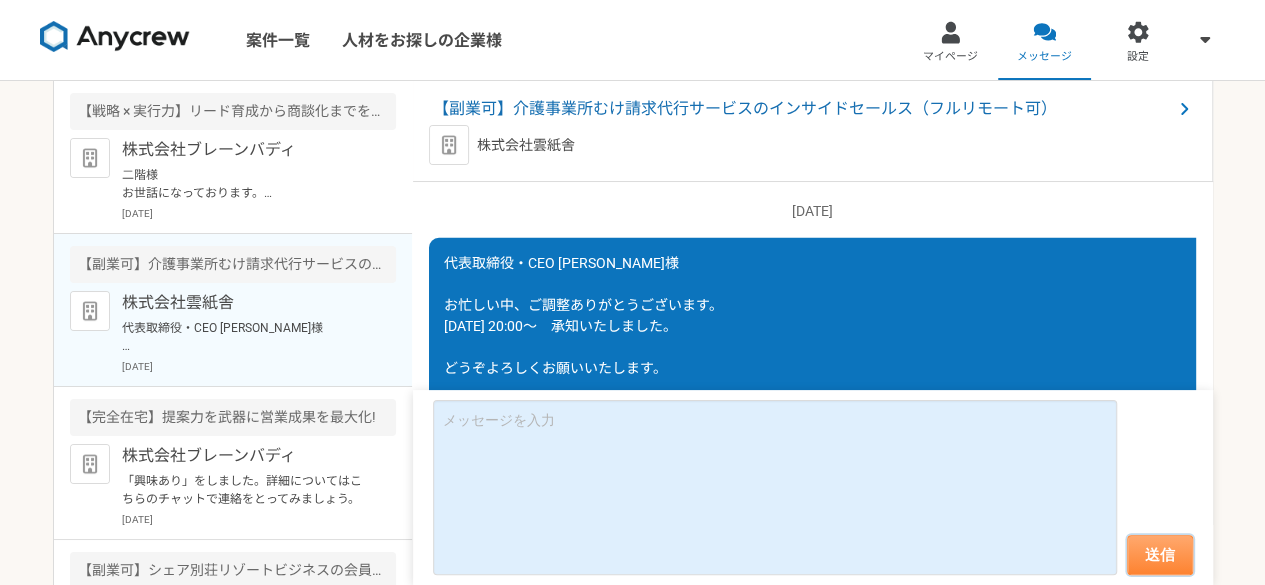 scroll, scrollTop: 0, scrollLeft: 0, axis: both 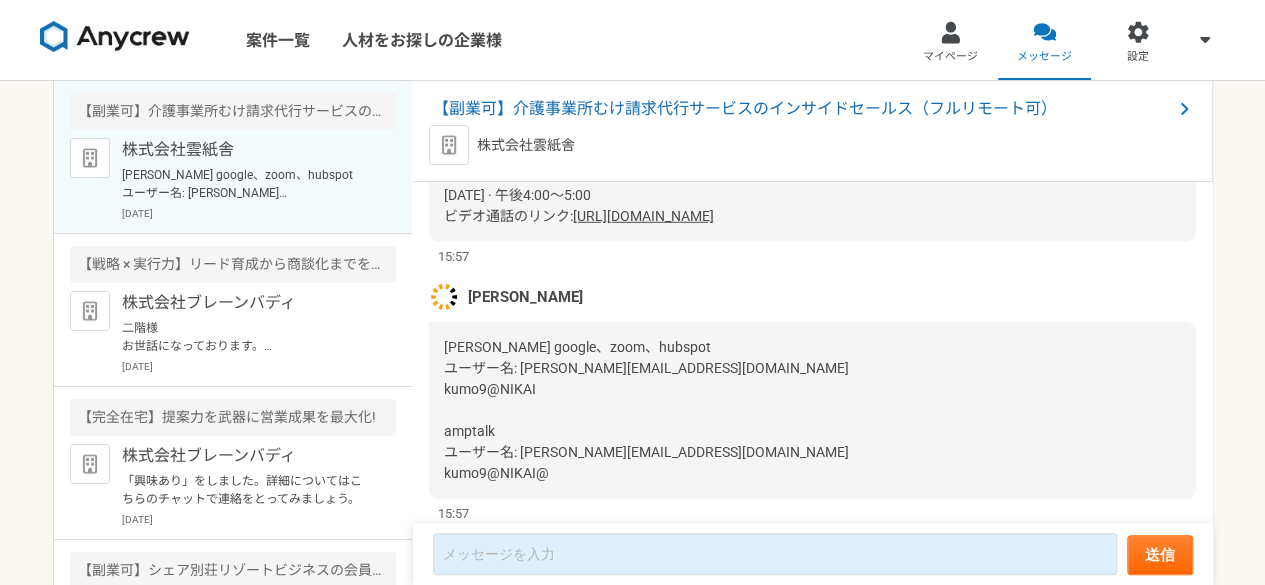 drag, startPoint x: 844, startPoint y: 264, endPoint x: 577, endPoint y: 265, distance: 267.00186 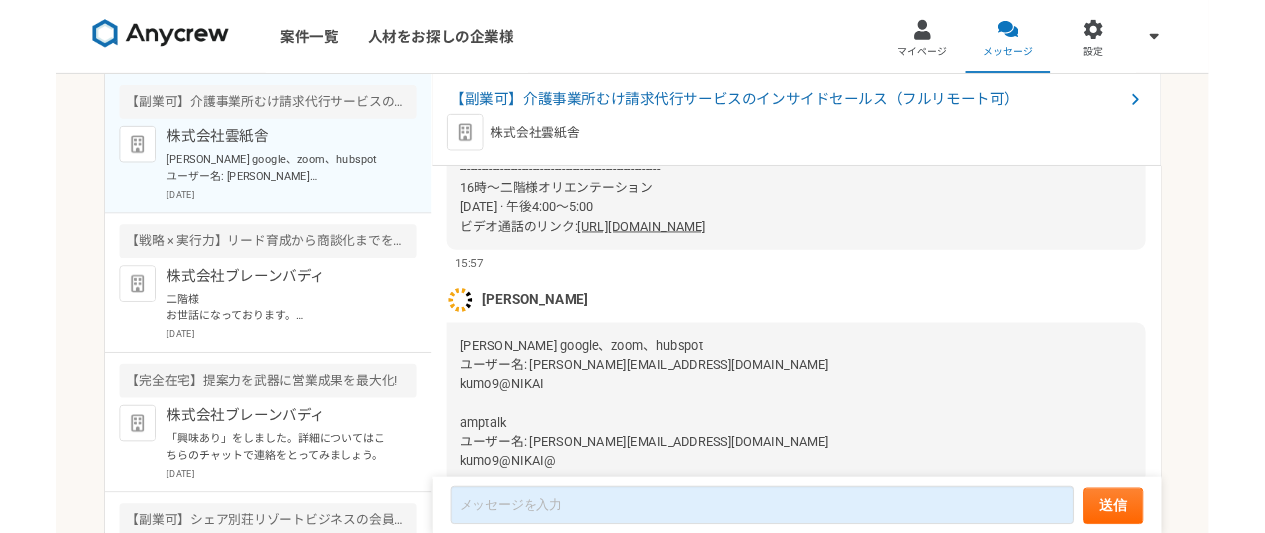 scroll, scrollTop: 2910, scrollLeft: 0, axis: vertical 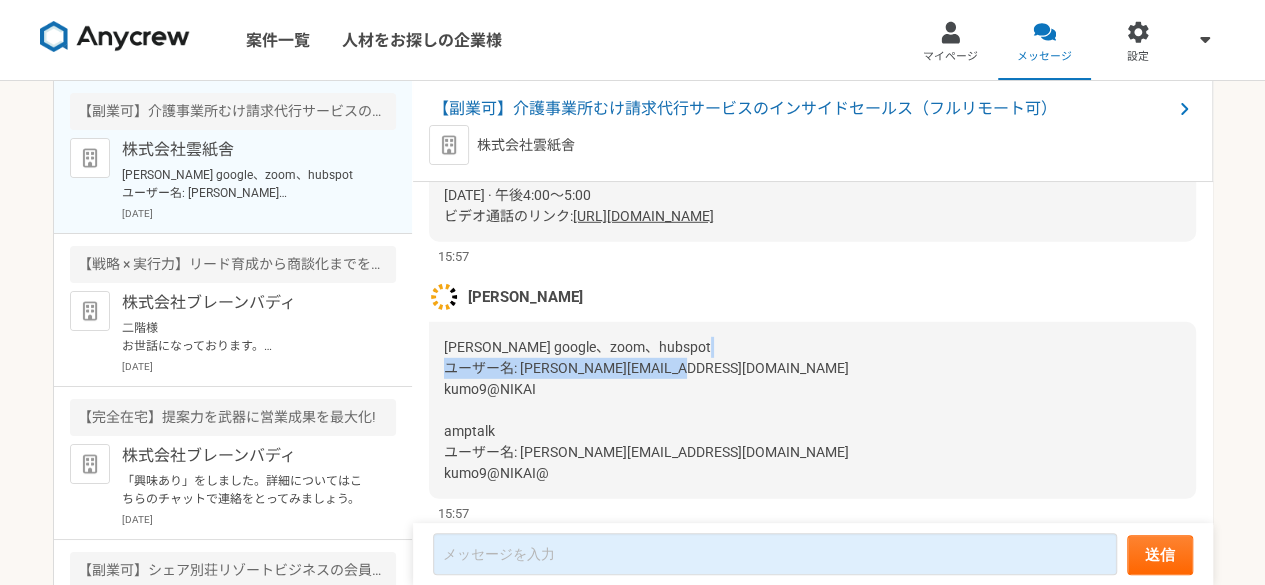drag, startPoint x: 520, startPoint y: 412, endPoint x: 709, endPoint y: 417, distance: 189.06613 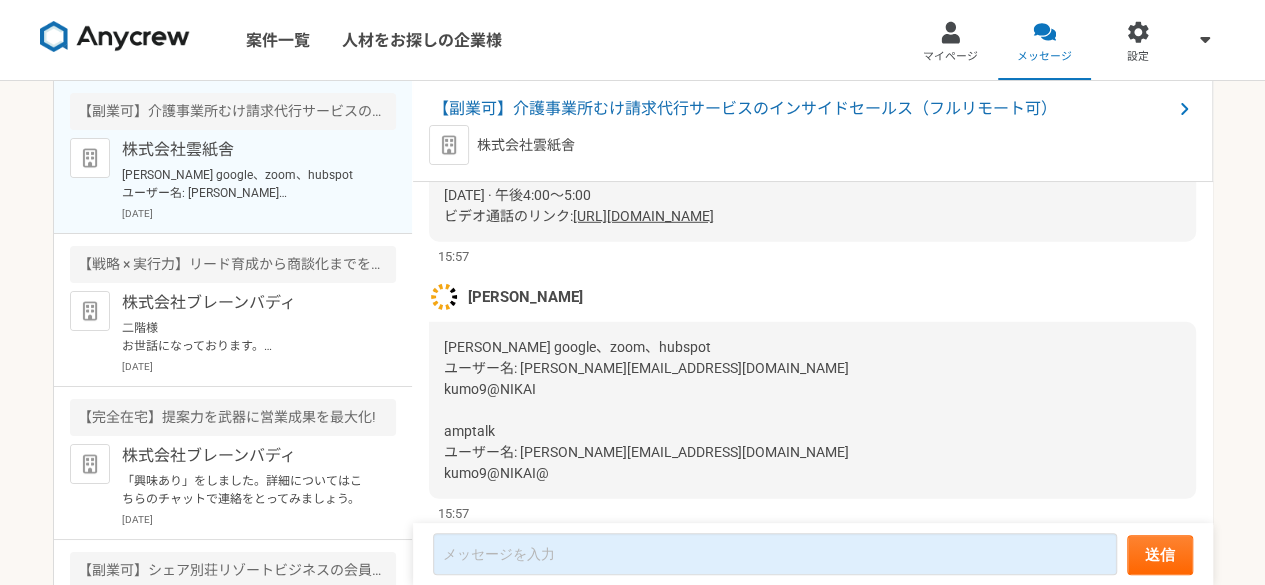 drag, startPoint x: 552, startPoint y: 429, endPoint x: 550, endPoint y: 439, distance: 10.198039 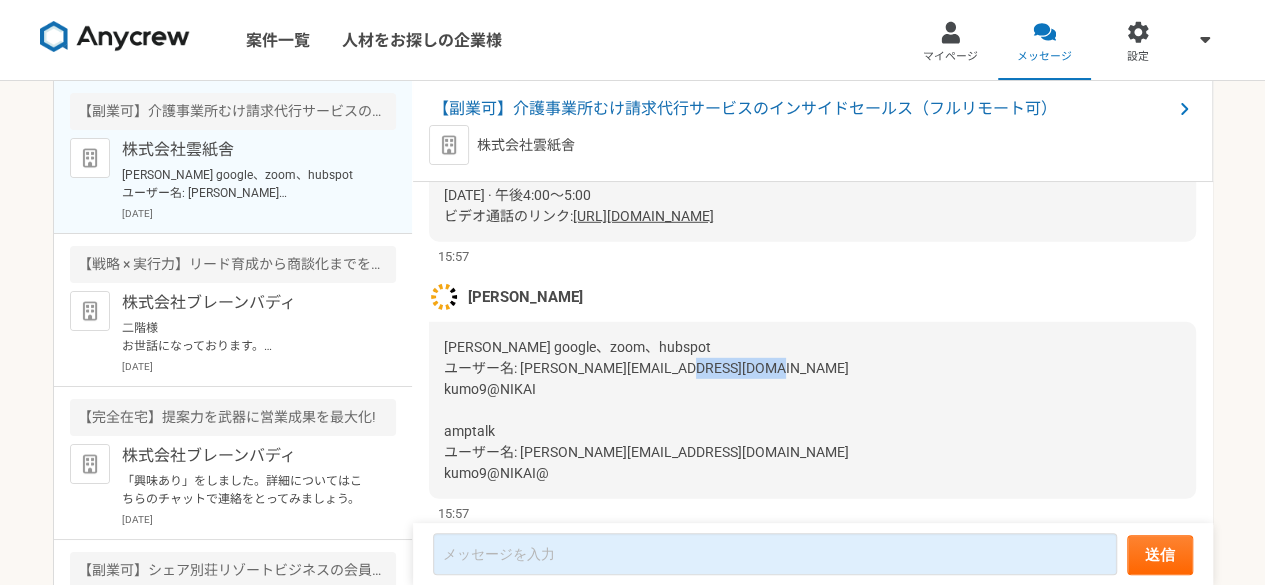 drag, startPoint x: 549, startPoint y: 438, endPoint x: 431, endPoint y: 439, distance: 118.004234 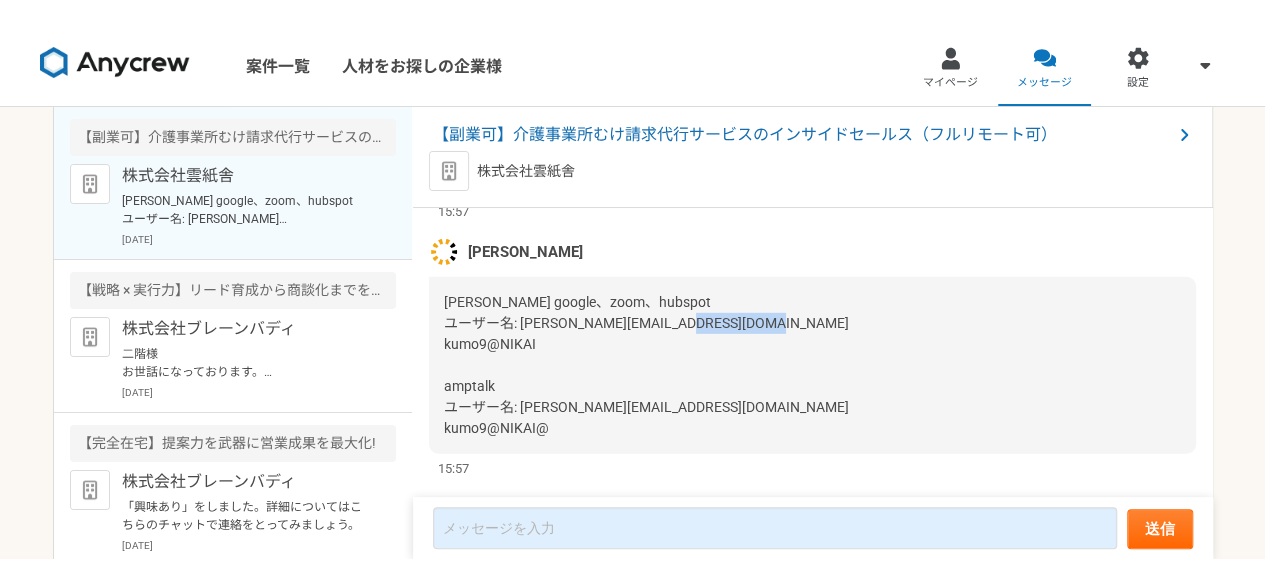scroll, scrollTop: 3010, scrollLeft: 0, axis: vertical 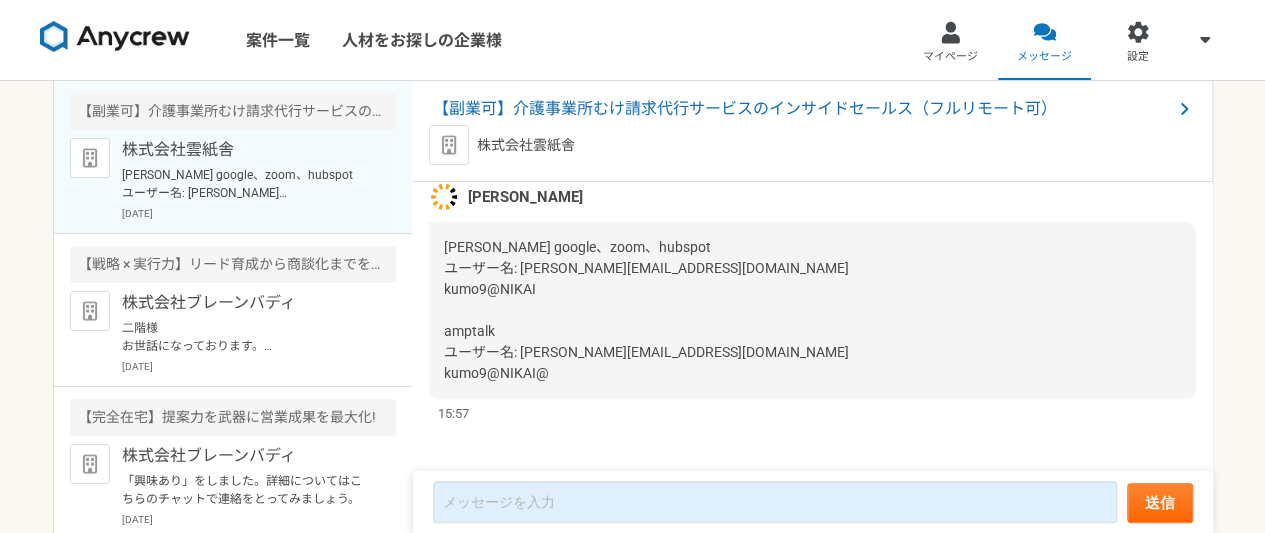 click on "[PERSON_NAME] google、zoom、hubspot
ユーザー名: [PERSON_NAME][EMAIL_ADDRESS][DOMAIN_NAME]
kumo9@NIKAI
amptalk
ユーザー名: [PERSON_NAME][EMAIL_ADDRESS][DOMAIN_NAME]
kumo9@NIKAI@" at bounding box center (812, 310) 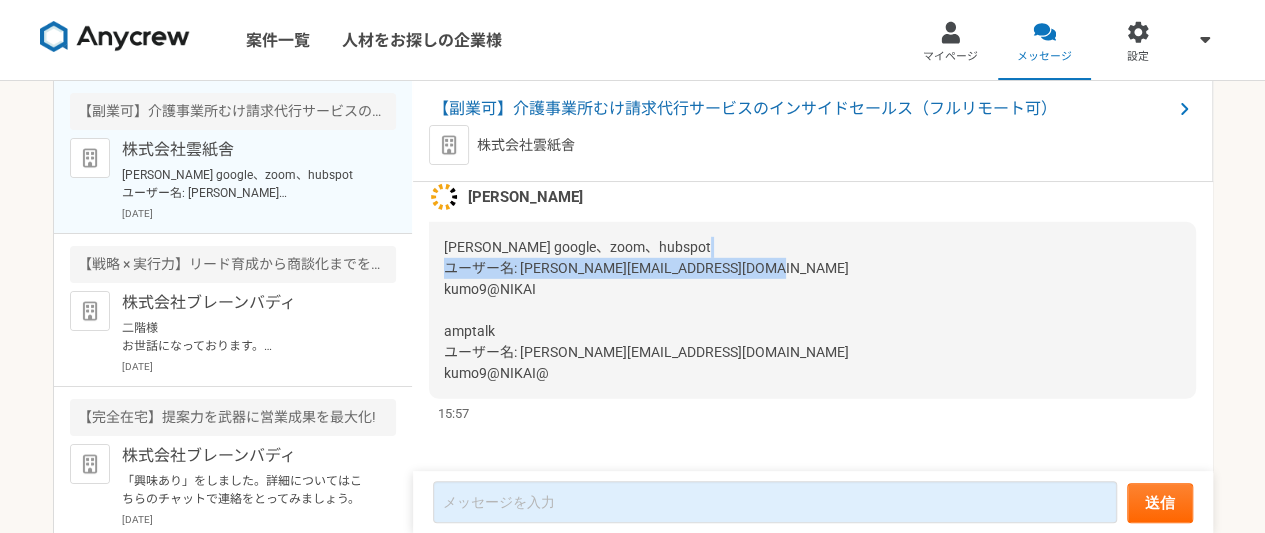 drag, startPoint x: 520, startPoint y: 313, endPoint x: 733, endPoint y: 321, distance: 213.15018 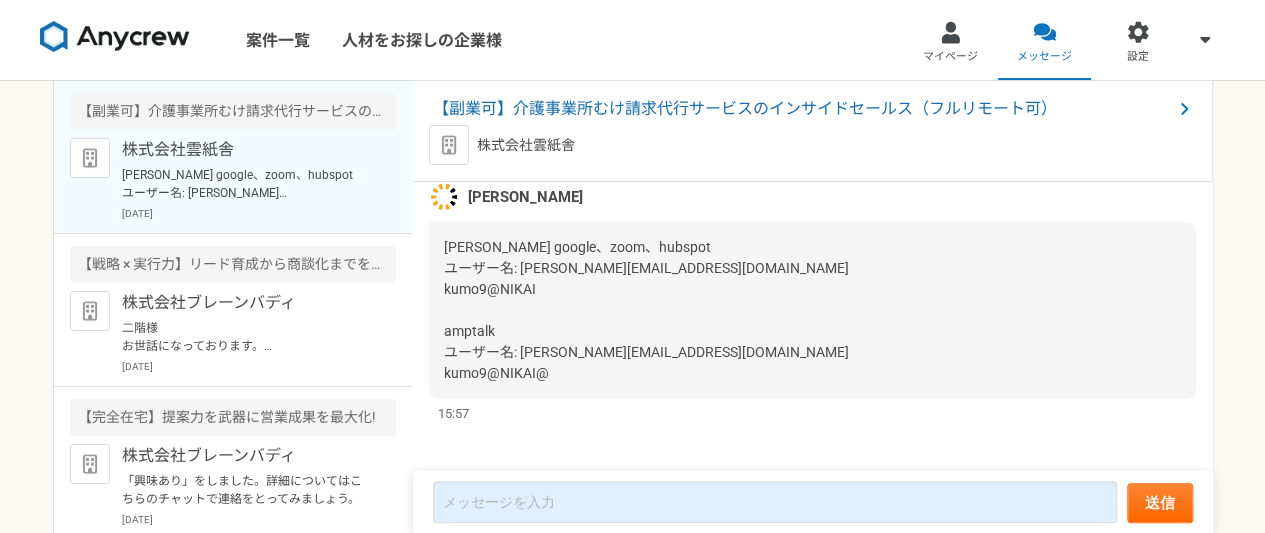 drag, startPoint x: 615, startPoint y: 348, endPoint x: 593, endPoint y: 346, distance: 22.090721 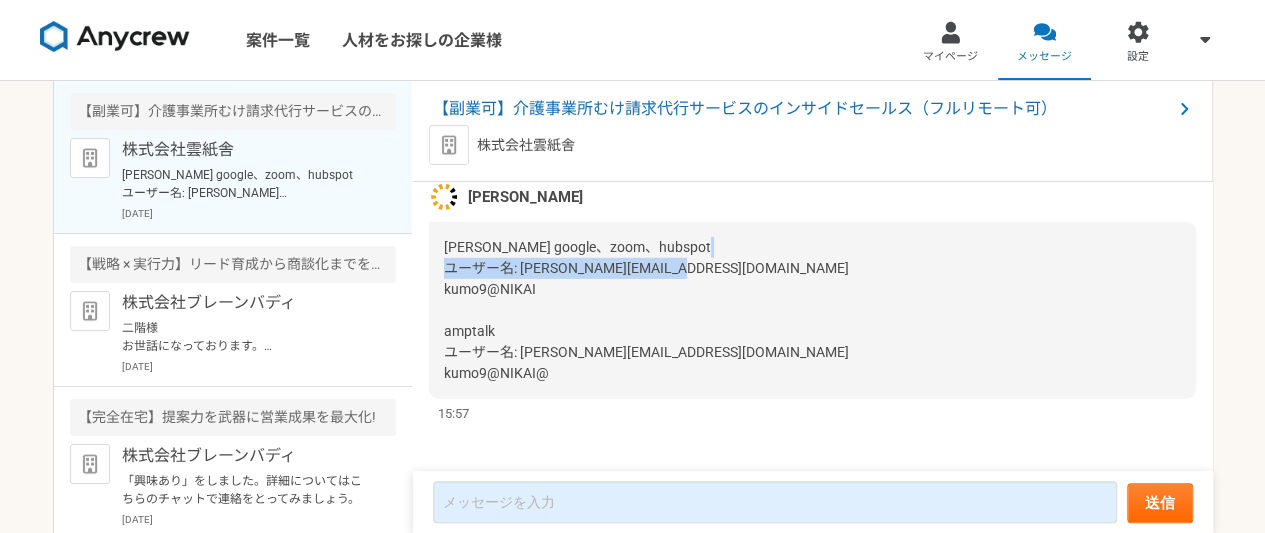 drag, startPoint x: 700, startPoint y: 311, endPoint x: 520, endPoint y: 311, distance: 180 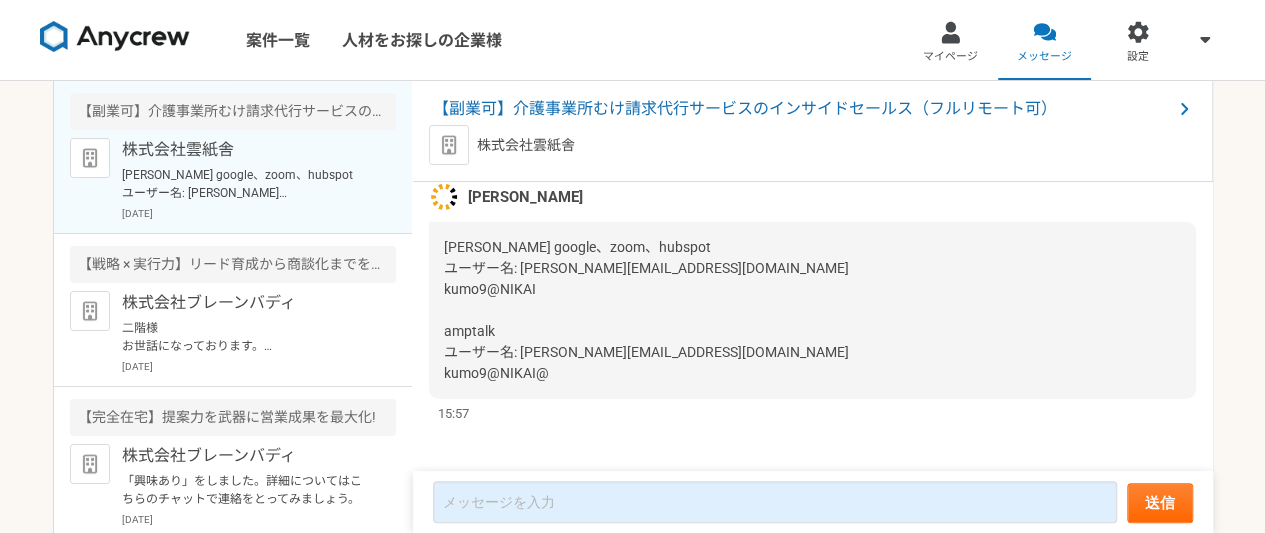 drag, startPoint x: 550, startPoint y: 353, endPoint x: 553, endPoint y: 325, distance: 28.160255 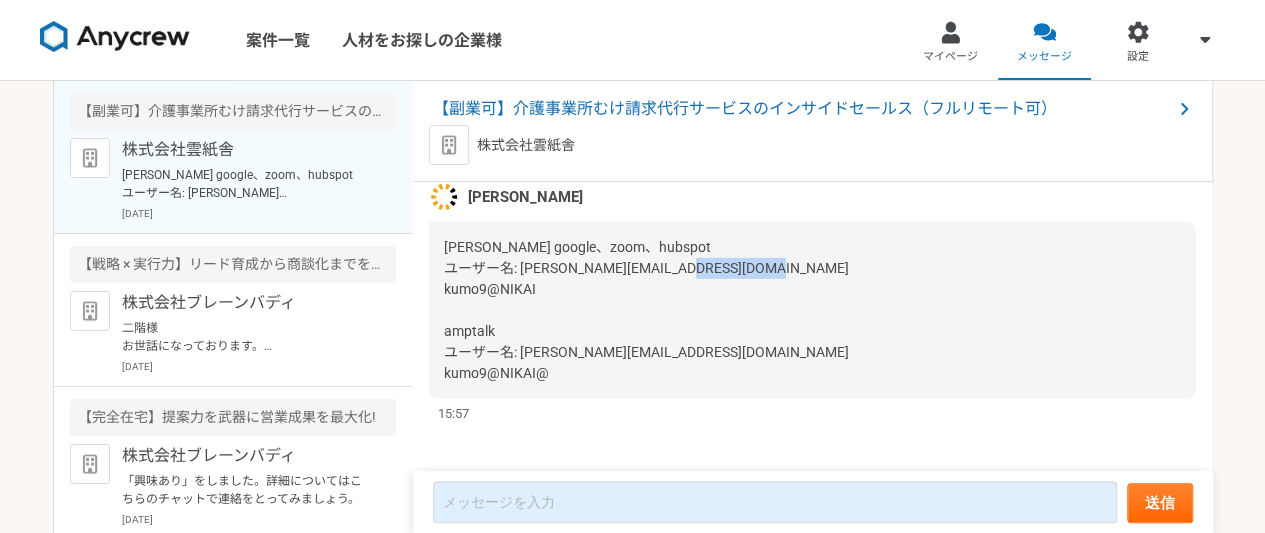 drag, startPoint x: 556, startPoint y: 335, endPoint x: 436, endPoint y: 335, distance: 120 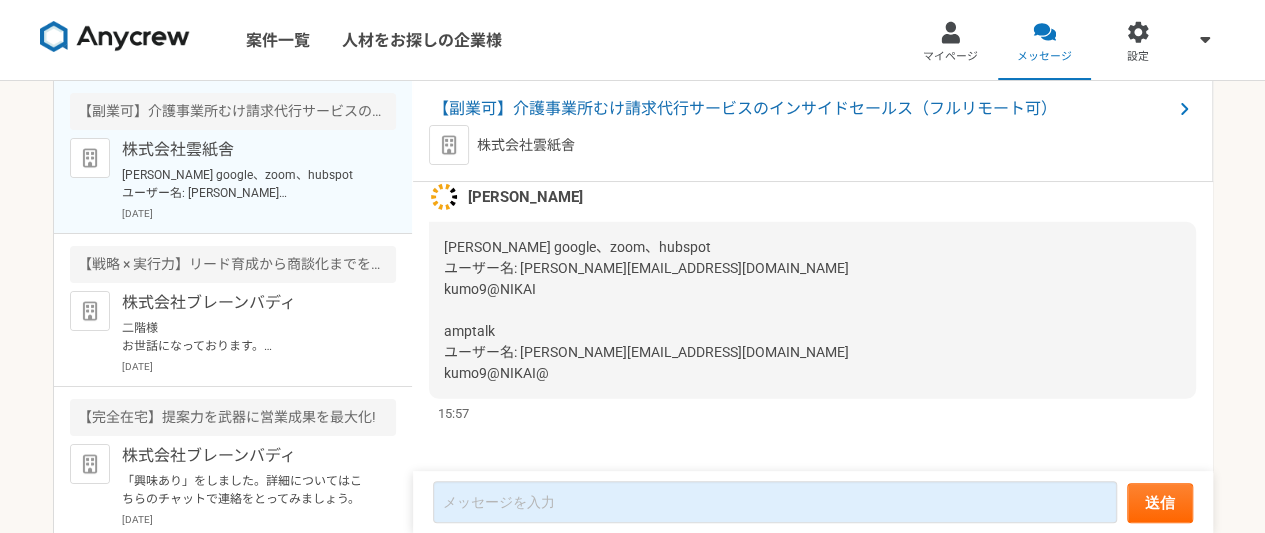 click on "[PERSON_NAME]" at bounding box center (812, 197) 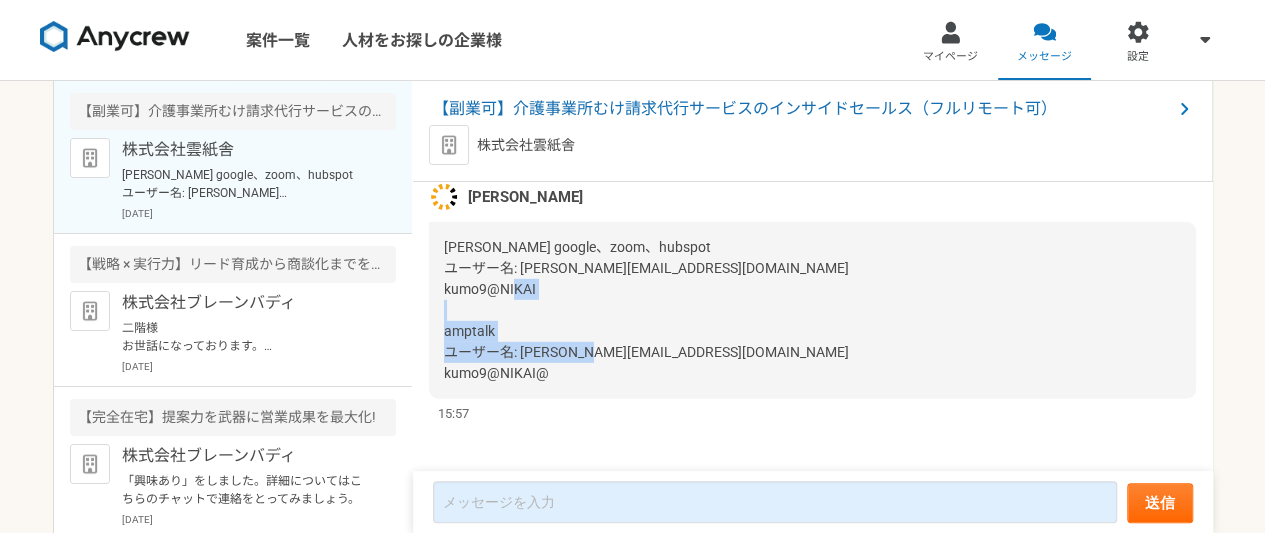 drag, startPoint x: 522, startPoint y: 396, endPoint x: 730, endPoint y: 405, distance: 208.19463 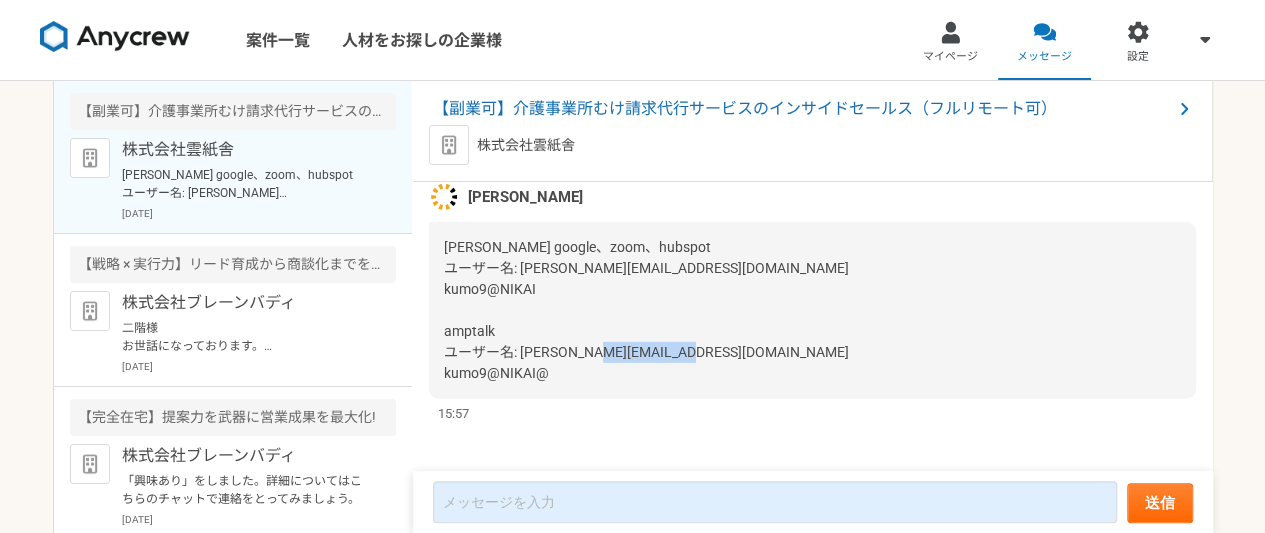 drag, startPoint x: 547, startPoint y: 422, endPoint x: 440, endPoint y: 415, distance: 107.22873 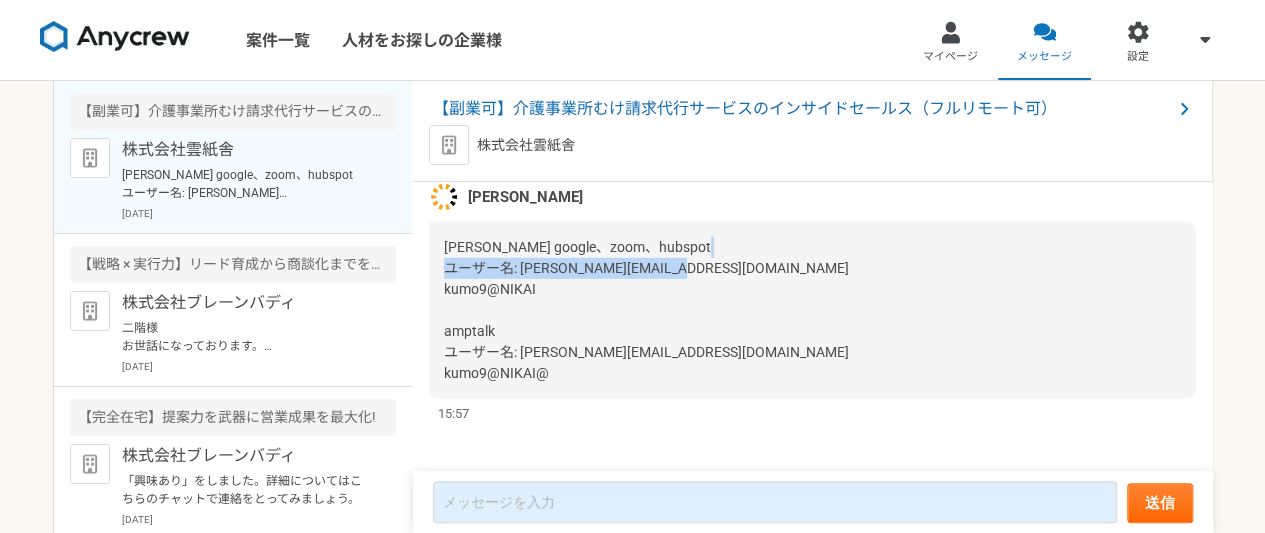 drag, startPoint x: 518, startPoint y: 315, endPoint x: 751, endPoint y: 309, distance: 233.07724 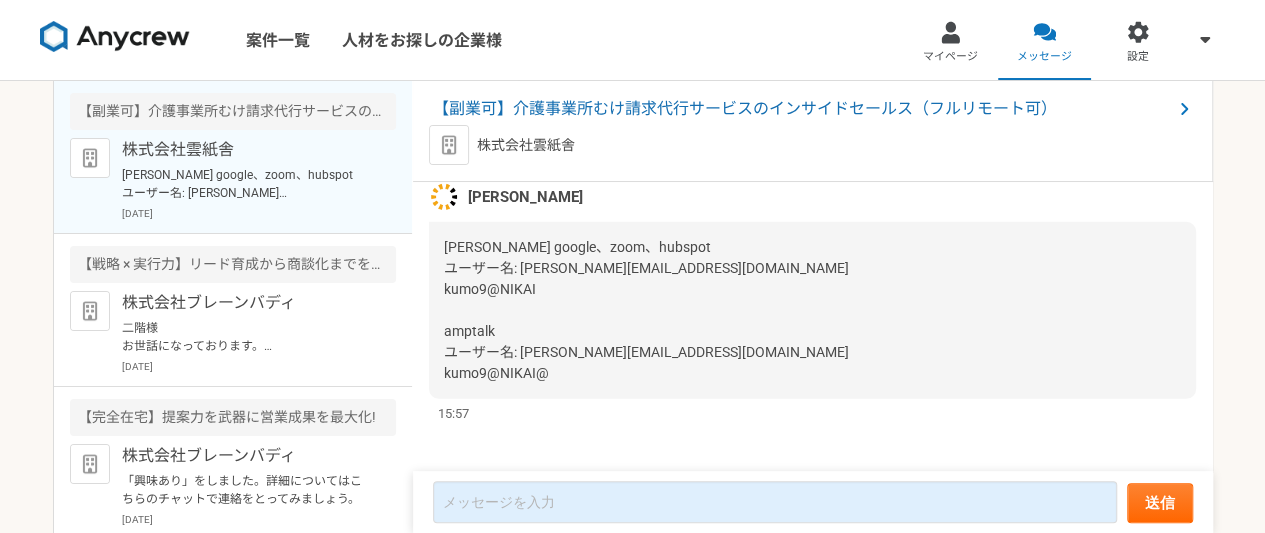 drag, startPoint x: 686, startPoint y: 354, endPoint x: 650, endPoint y: 343, distance: 37.64306 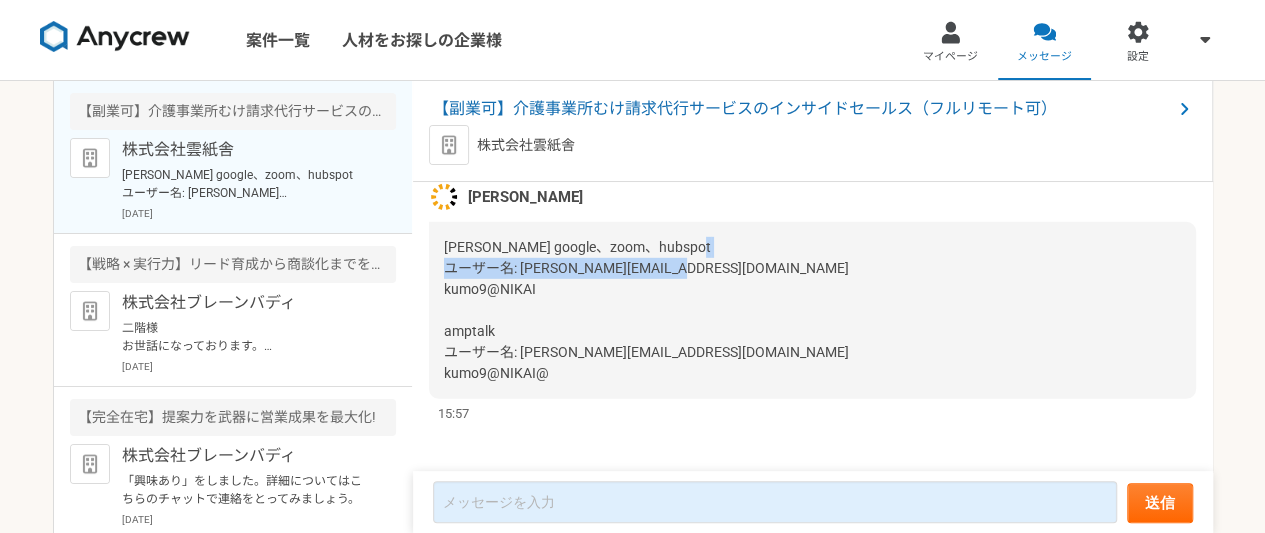 drag, startPoint x: 518, startPoint y: 314, endPoint x: 704, endPoint y: 311, distance: 186.02419 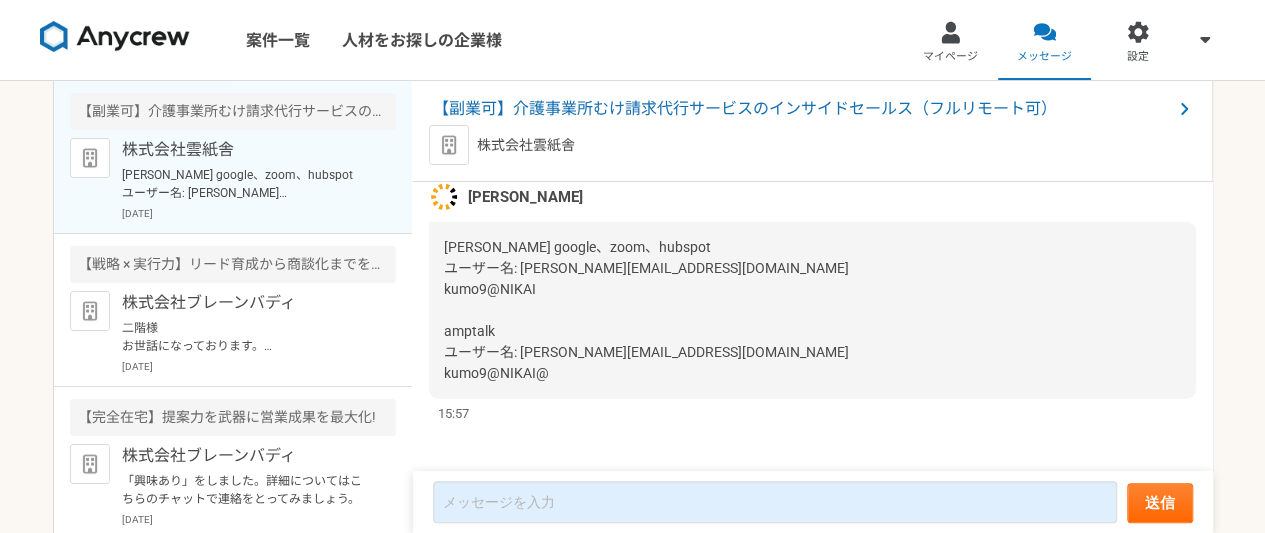 click on "[PERSON_NAME] google、zoom、hubspot
ユーザー名: [PERSON_NAME][EMAIL_ADDRESS][DOMAIN_NAME]
kumo9@NIKAI
amptalk
ユーザー名: [PERSON_NAME][EMAIL_ADDRESS][DOMAIN_NAME]
kumo9@NIKAI@" at bounding box center (812, 310) 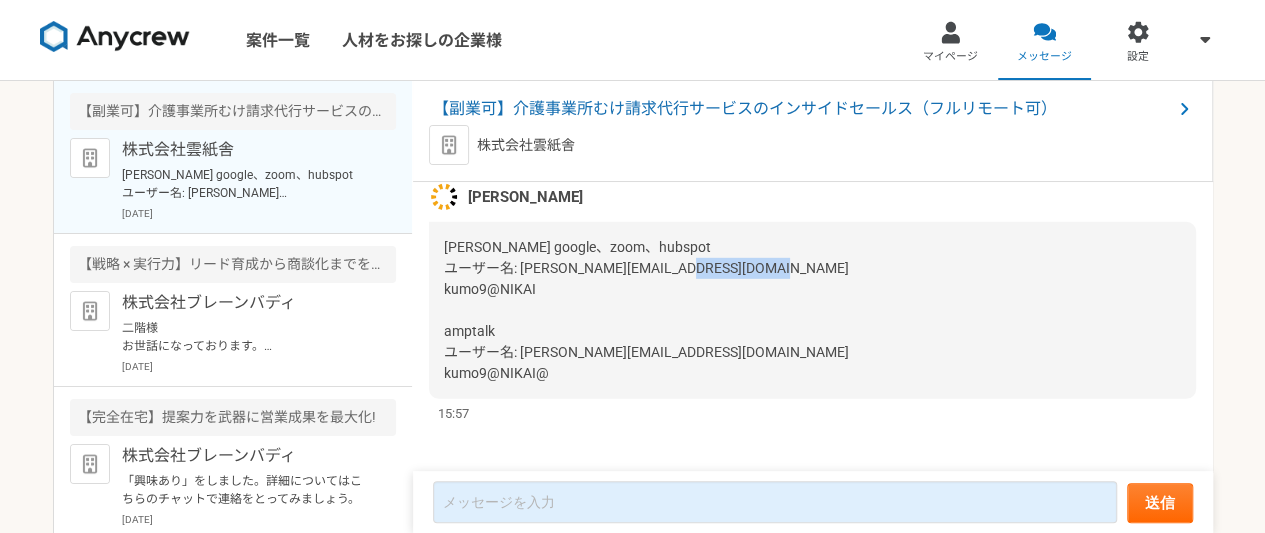 drag, startPoint x: 558, startPoint y: 337, endPoint x: 442, endPoint y: 331, distance: 116.15507 